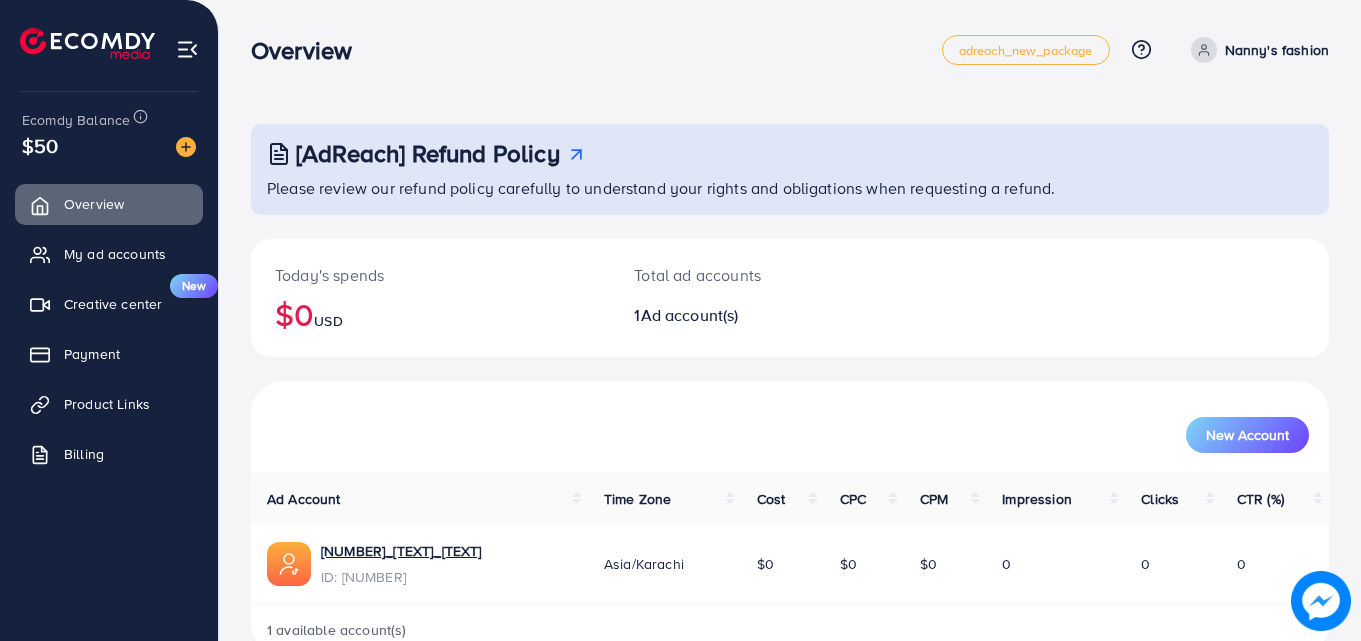 scroll, scrollTop: 0, scrollLeft: 0, axis: both 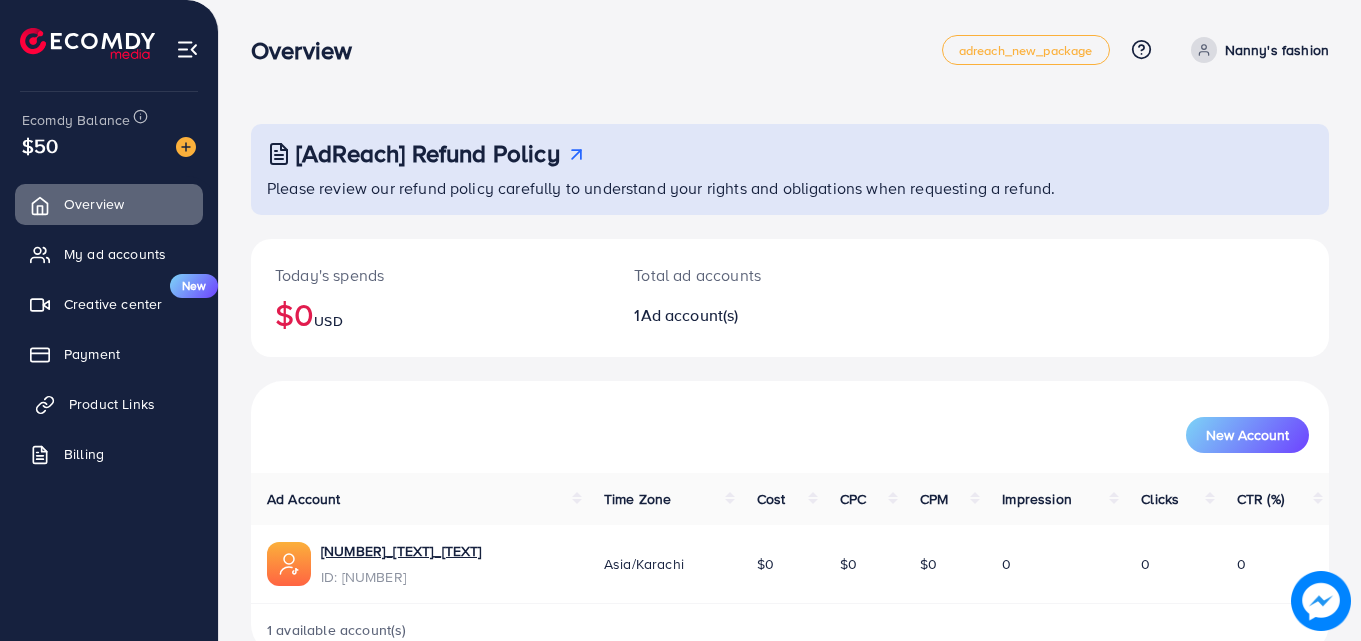 click on "Product Links" at bounding box center (112, 404) 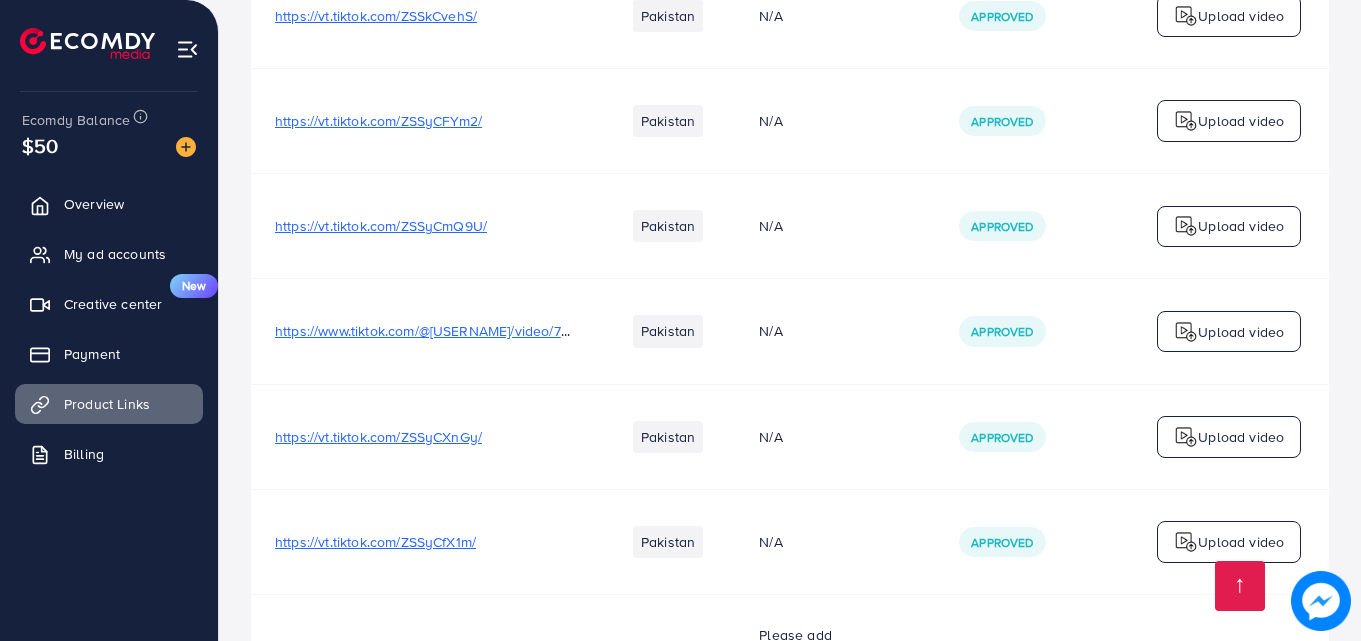 scroll, scrollTop: 262, scrollLeft: 0, axis: vertical 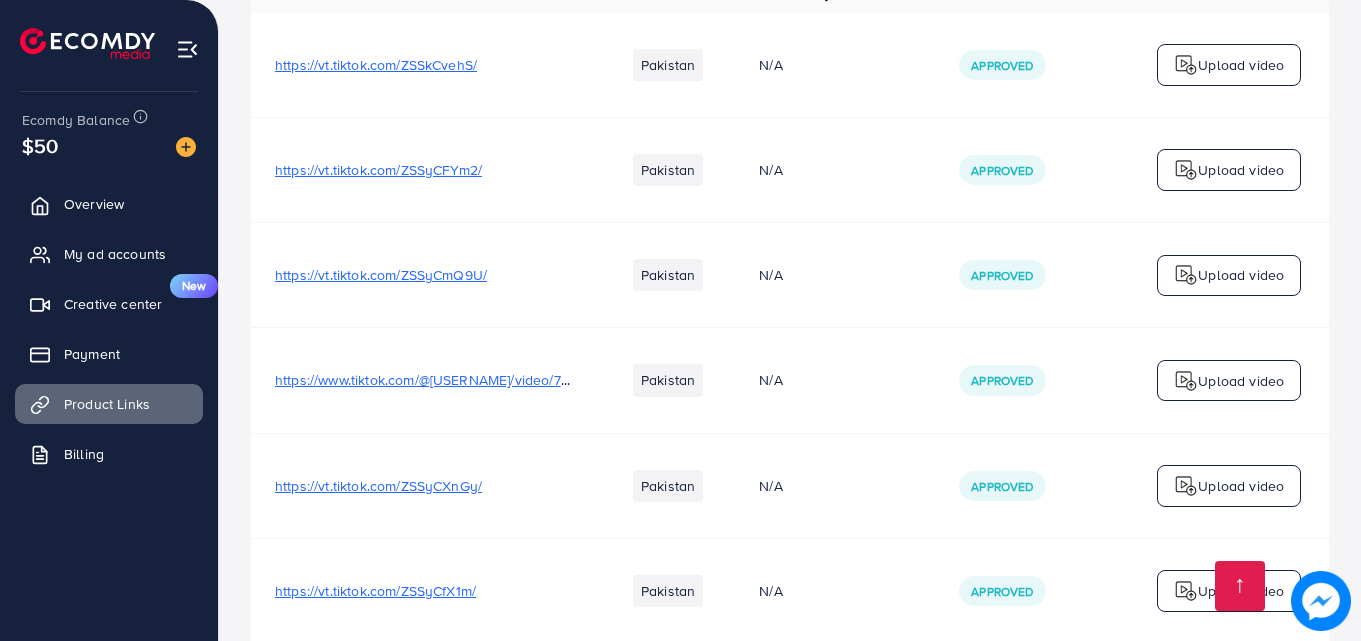 click on "https://vt.tiktok.com/ZSSkCvehS/" at bounding box center [376, 65] 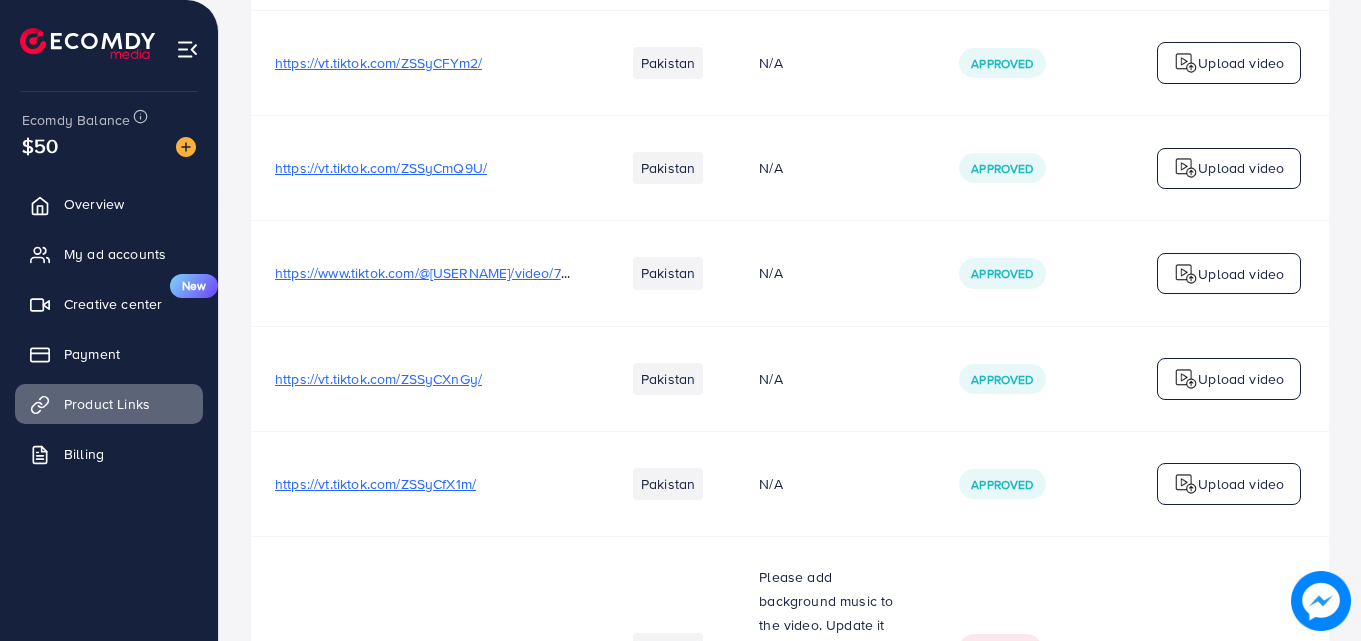 scroll, scrollTop: 562, scrollLeft: 0, axis: vertical 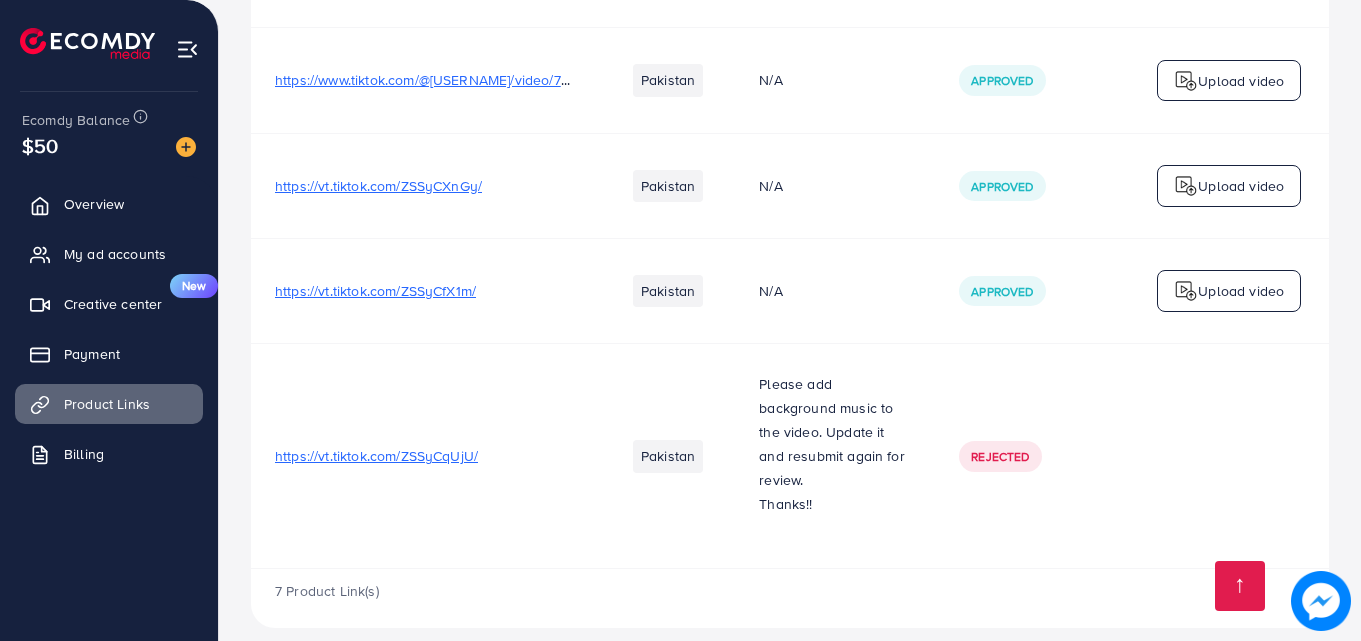 click on "https://vt.tiktok.com/ZSSyCfX1m/" at bounding box center (375, 291) 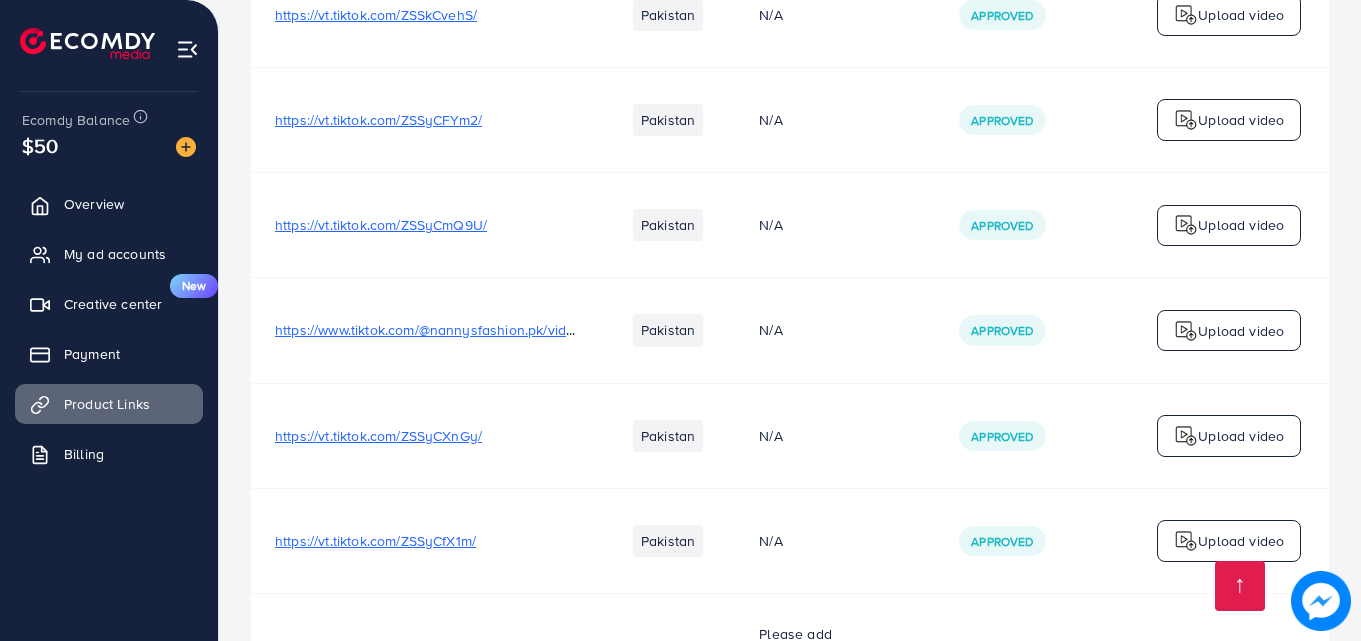 scroll, scrollTop: 300, scrollLeft: 0, axis: vertical 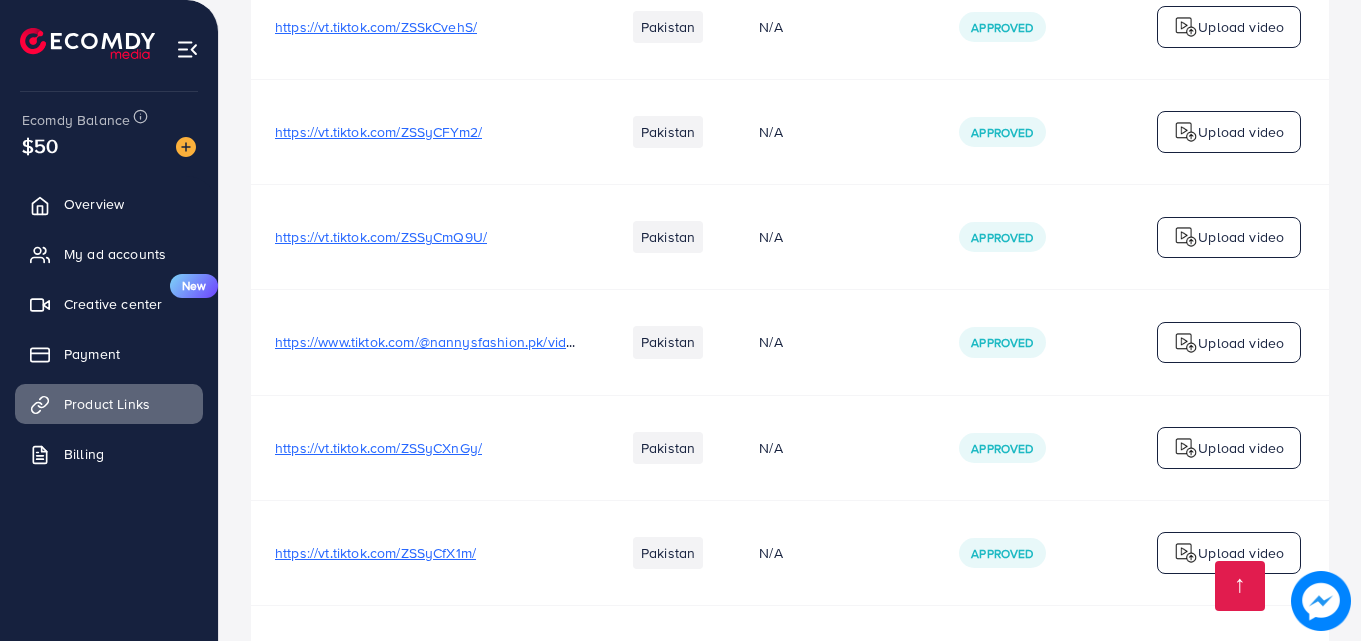 click on "https://vt.tiktok.com/ZSSyCfX1m/" at bounding box center [375, 553] 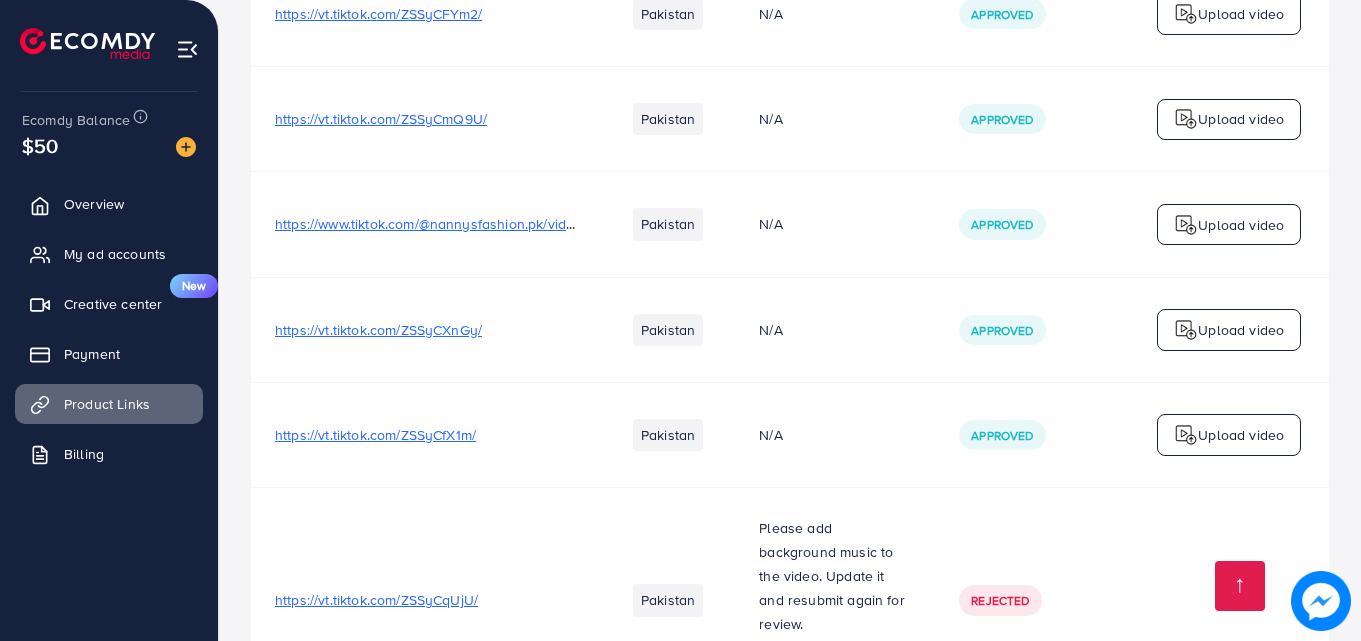 scroll, scrollTop: 500, scrollLeft: 0, axis: vertical 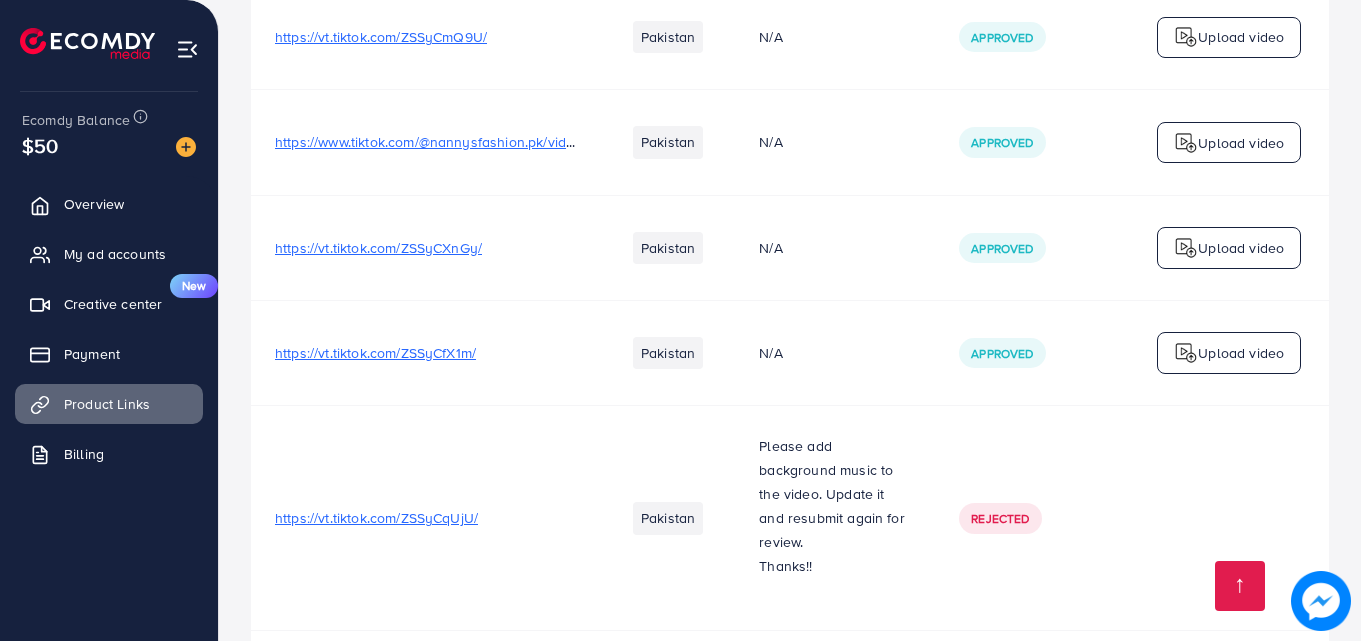 click on "https://vt.tiktok.com/ZSSyCXnGy/" at bounding box center (378, 248) 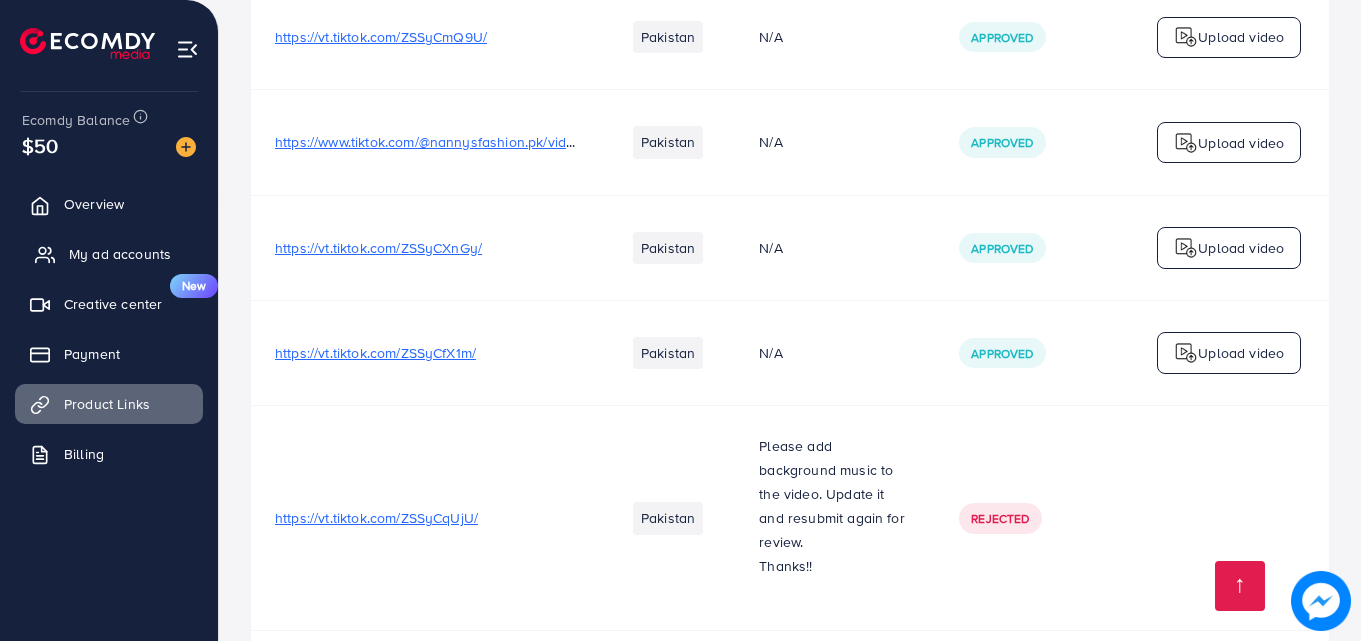 click on "My ad accounts" at bounding box center [120, 254] 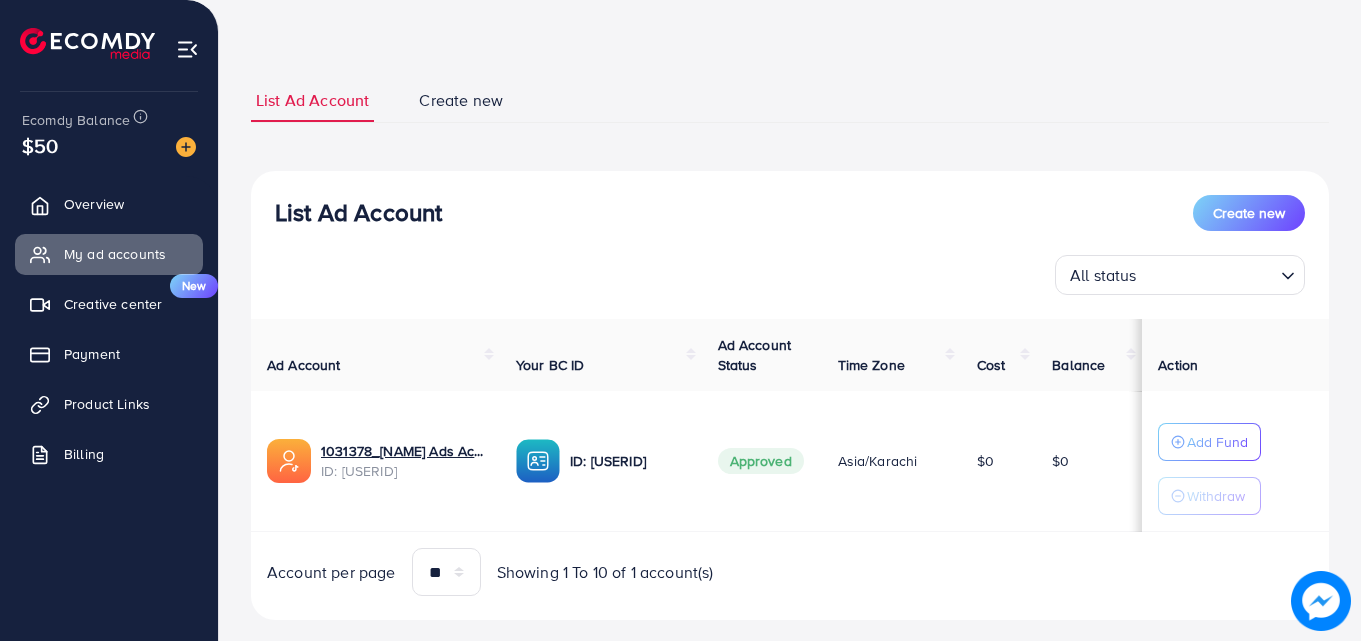scroll, scrollTop: 104, scrollLeft: 0, axis: vertical 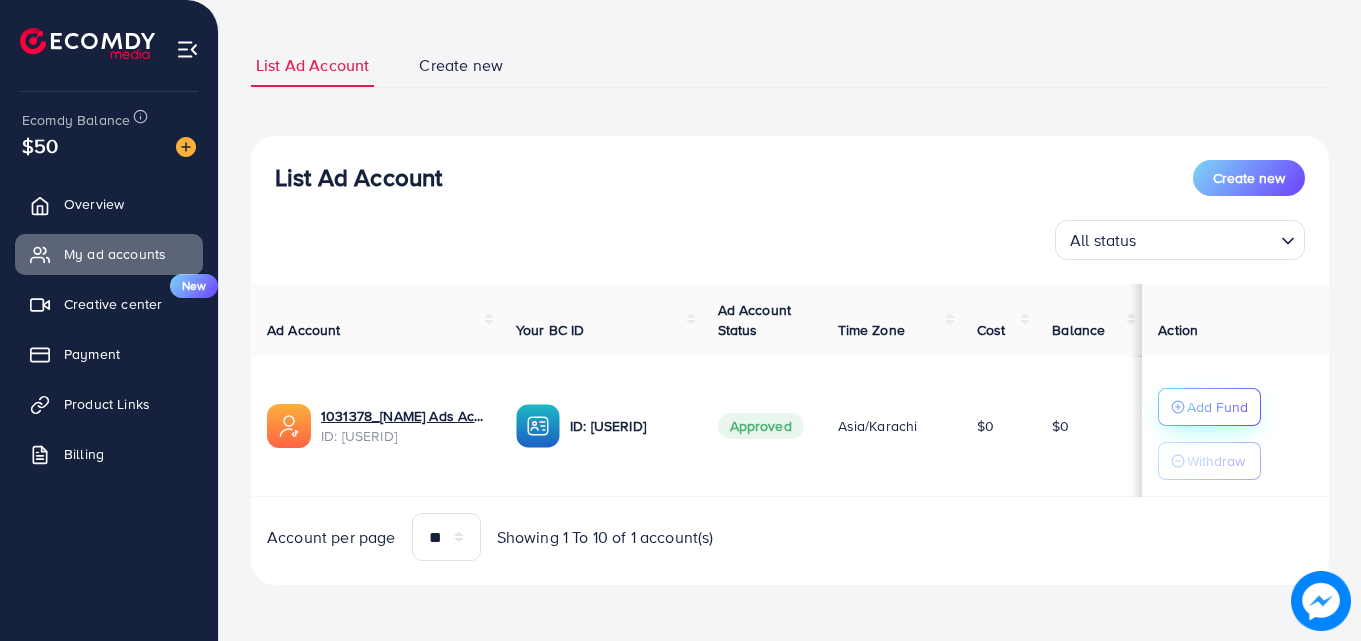 click on "Add Fund" at bounding box center [1217, 407] 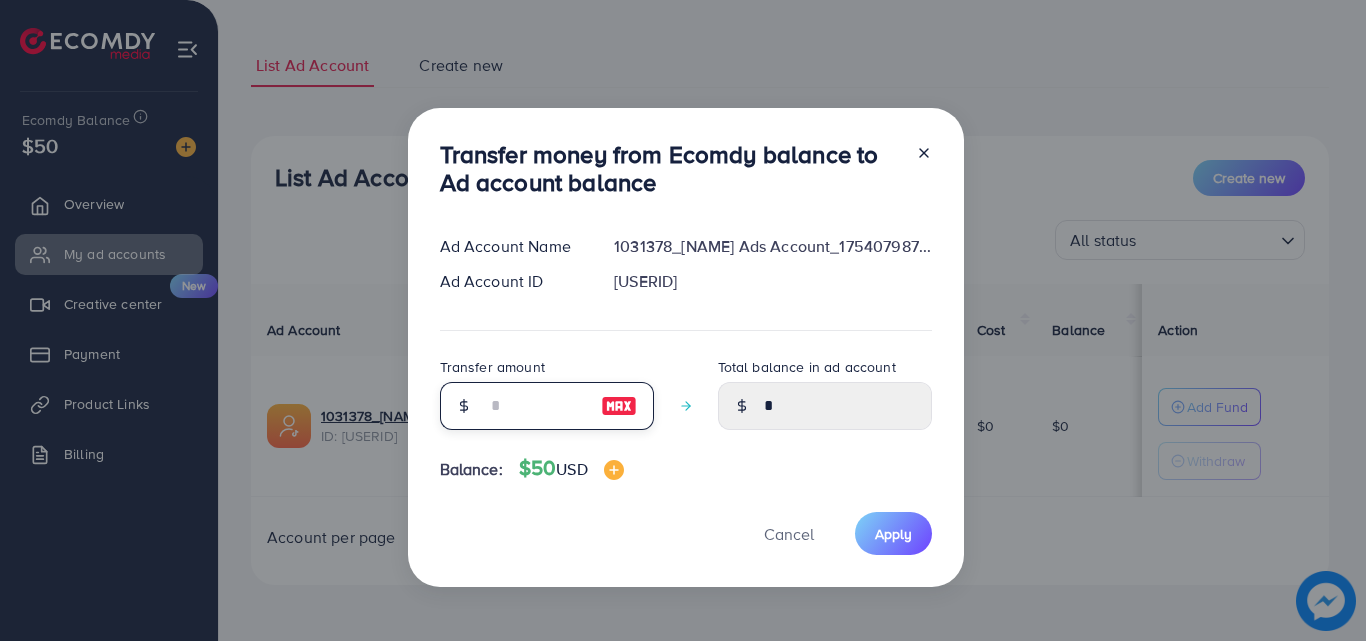 click at bounding box center (536, 406) 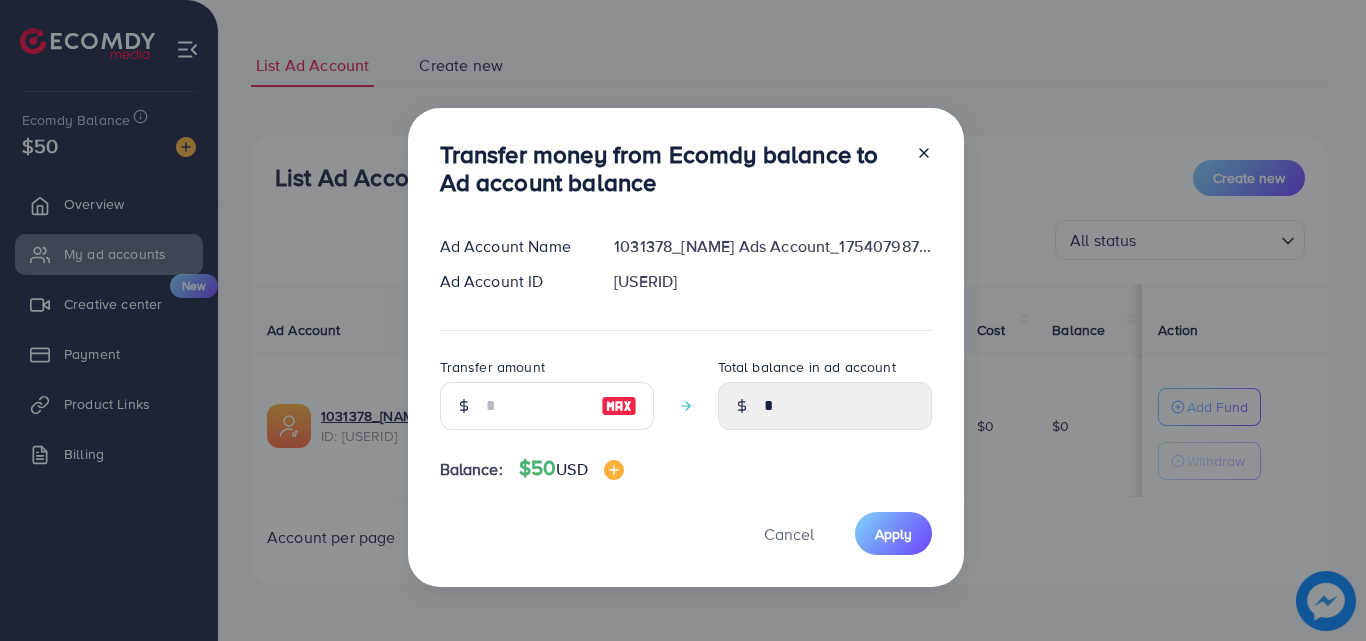 click at bounding box center [916, 173] 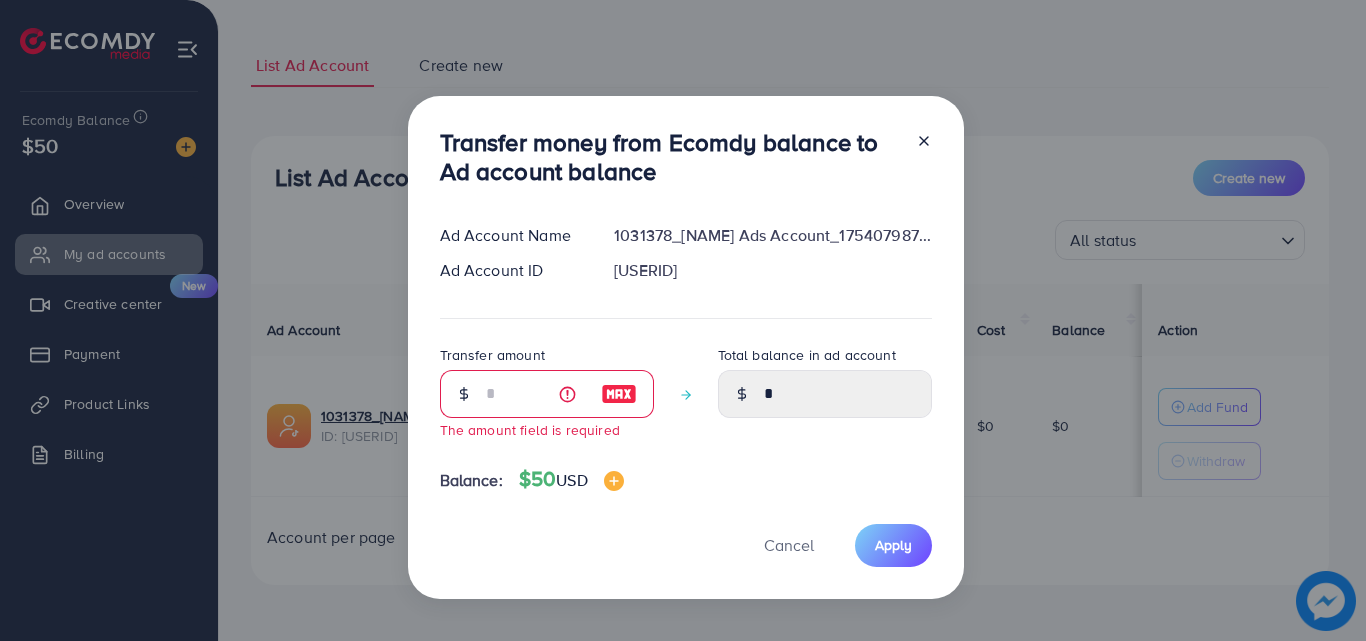 click 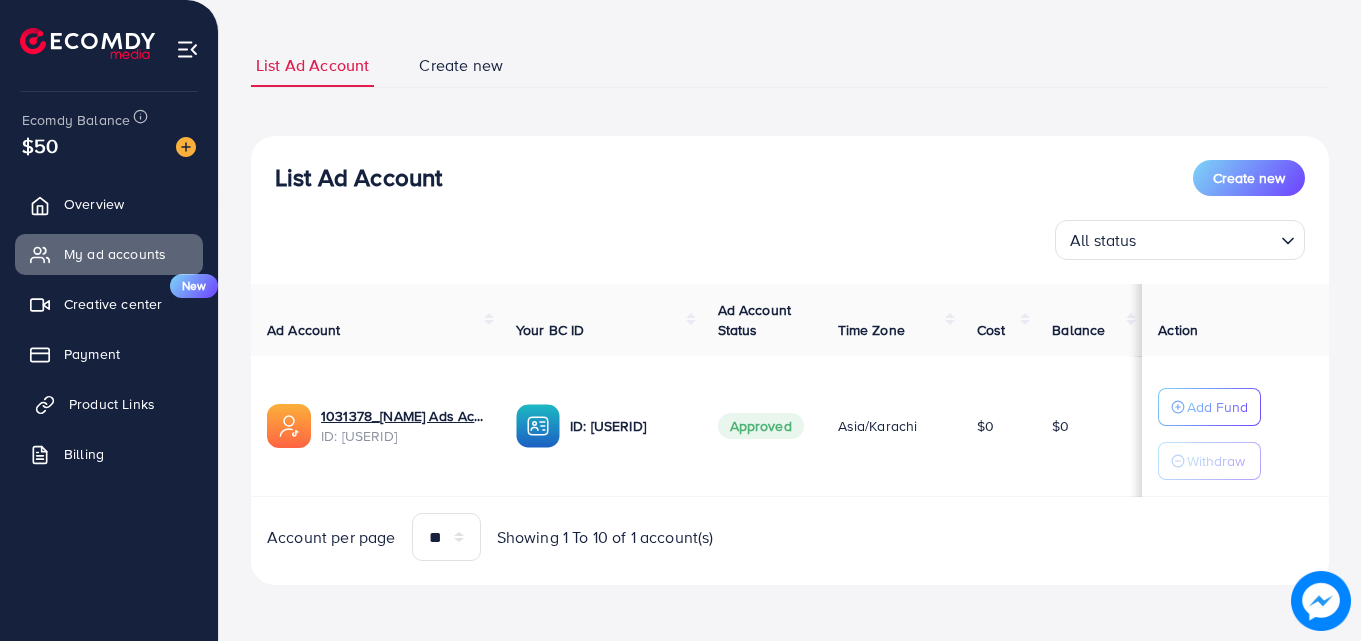 click on "Product Links" at bounding box center [109, 404] 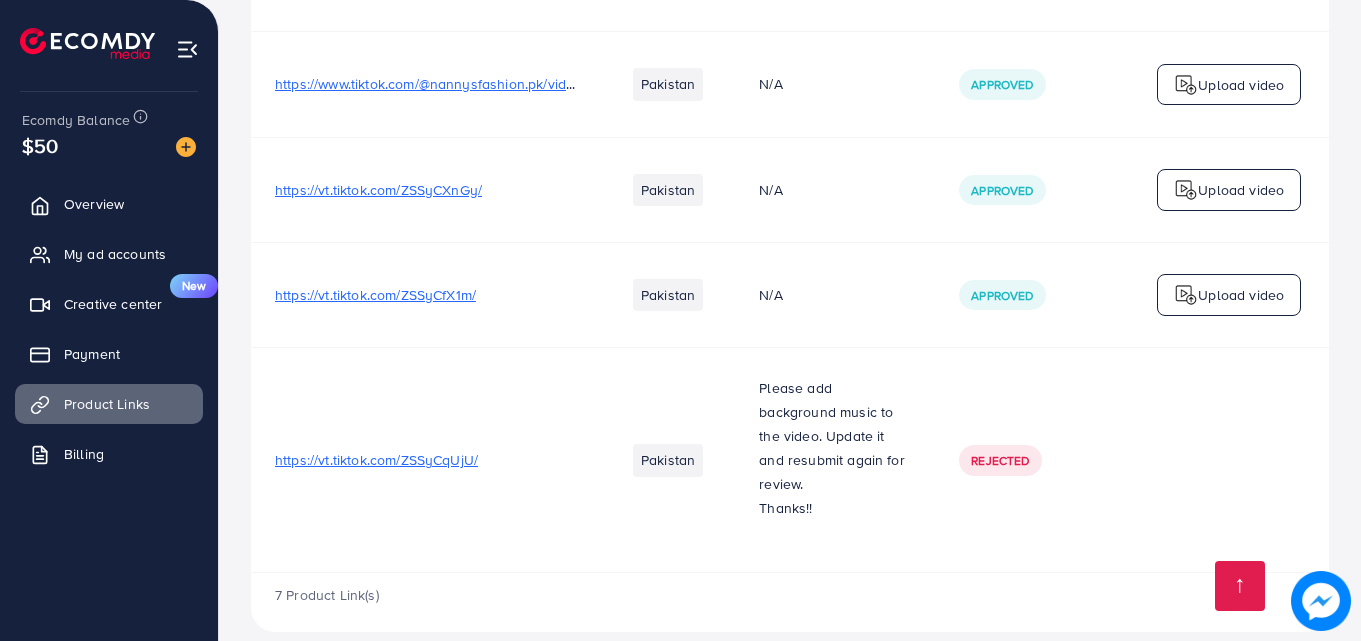 scroll, scrollTop: 562, scrollLeft: 0, axis: vertical 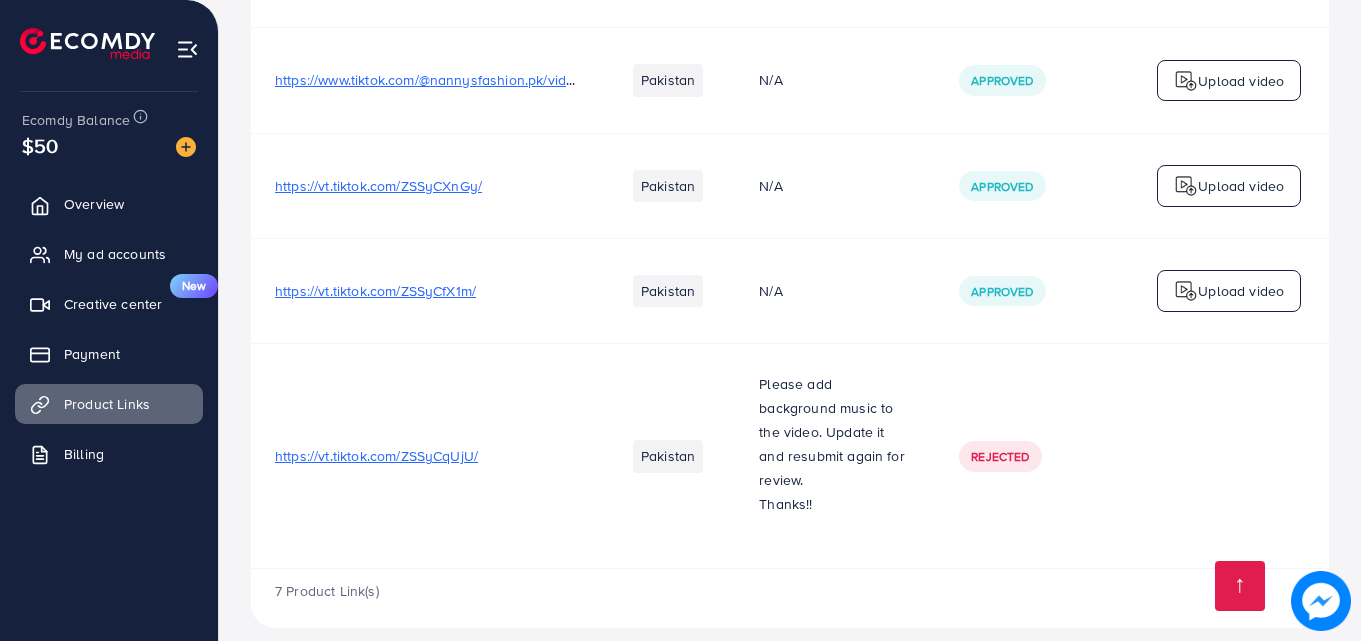 click on "https://vt.tiktok.com/ZSSyCfX1m/" at bounding box center [375, 291] 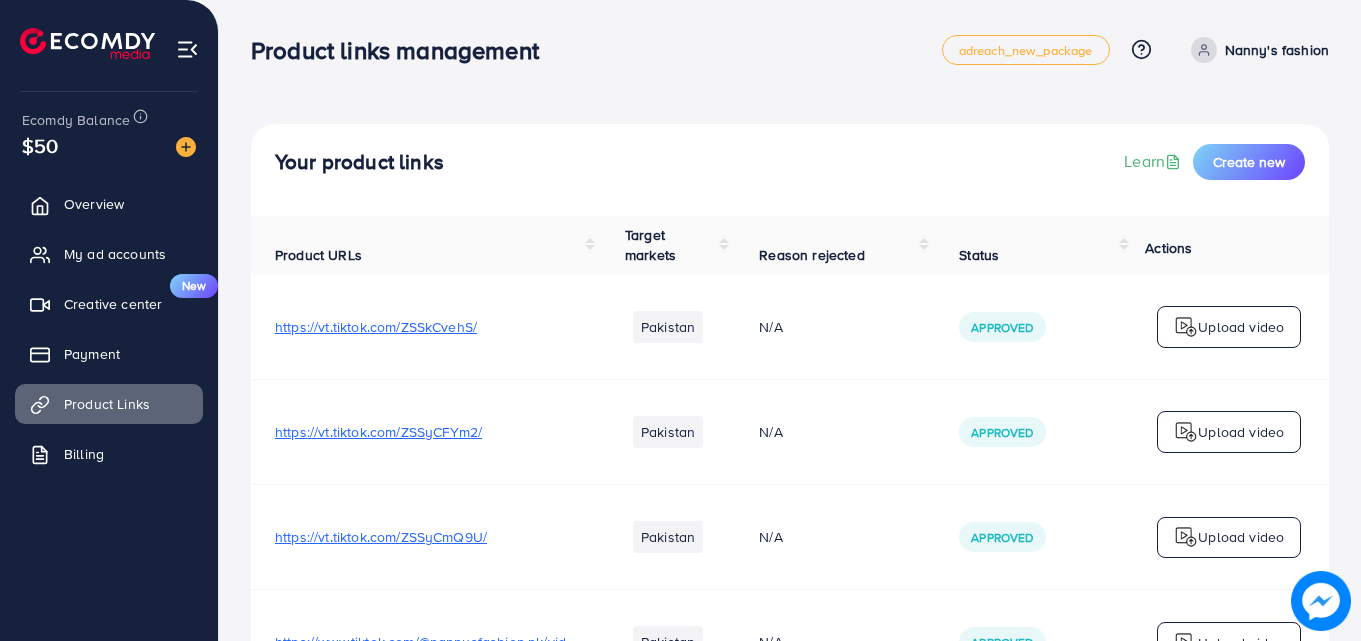 scroll, scrollTop: 0, scrollLeft: 0, axis: both 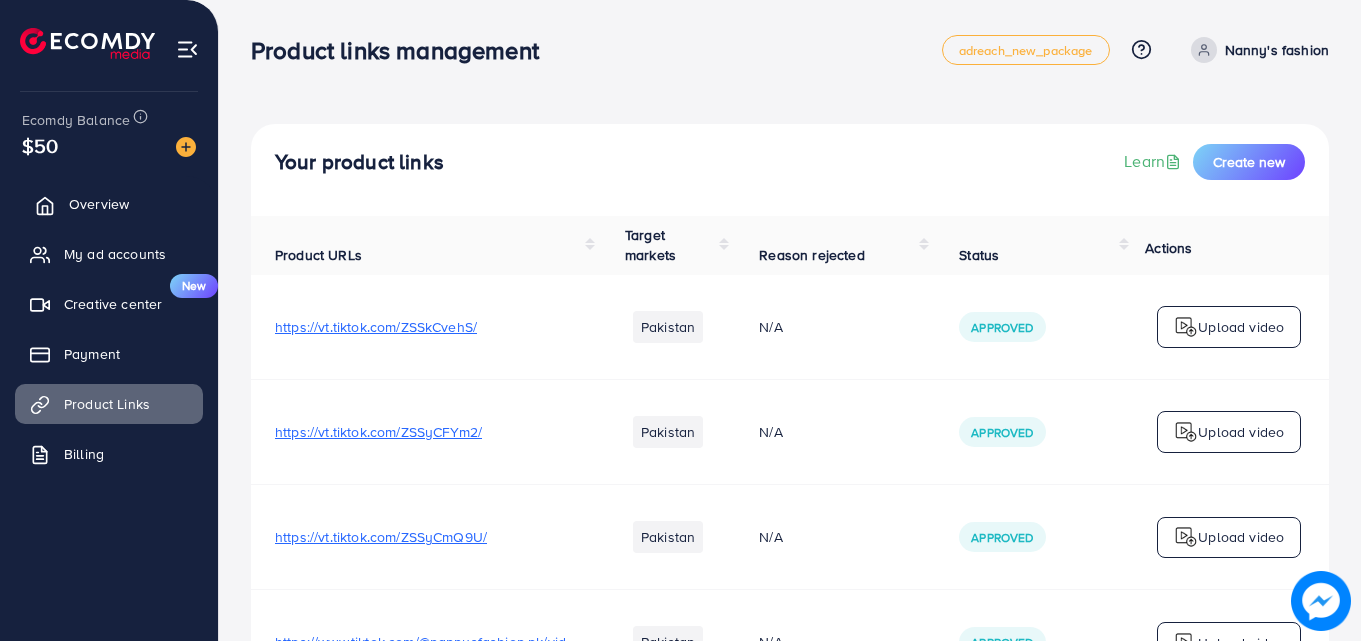 click on "Overview" at bounding box center [109, 204] 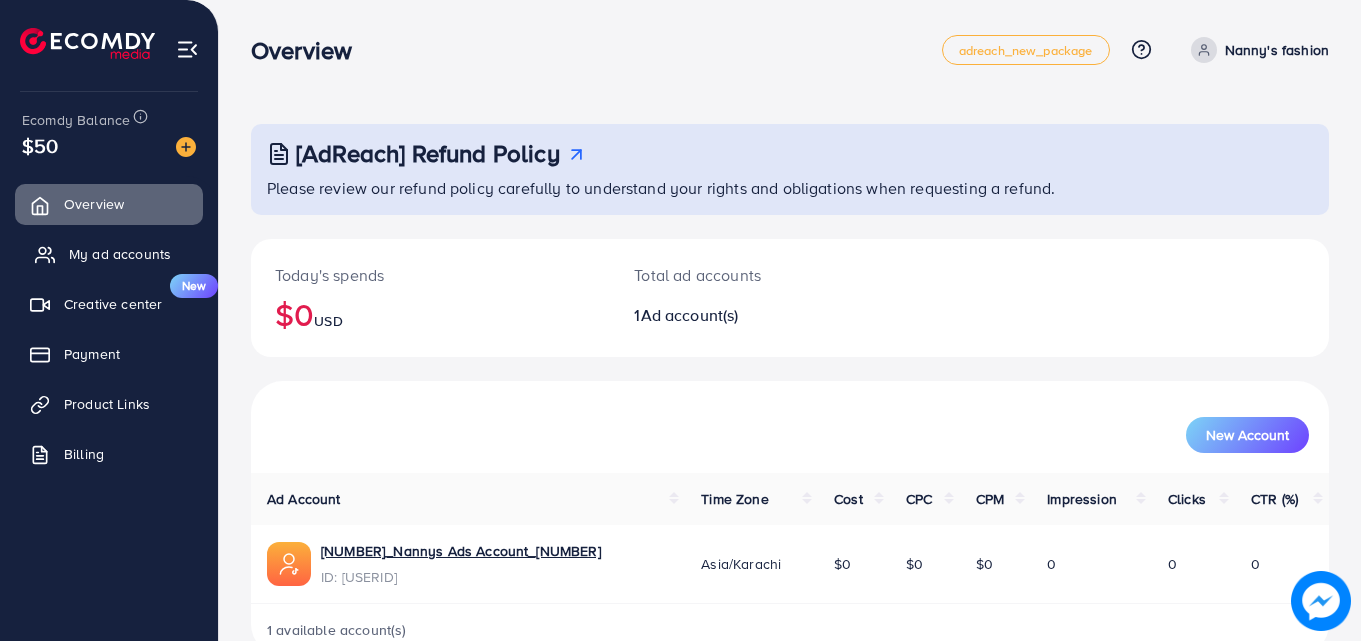 click on "My ad accounts" at bounding box center (120, 254) 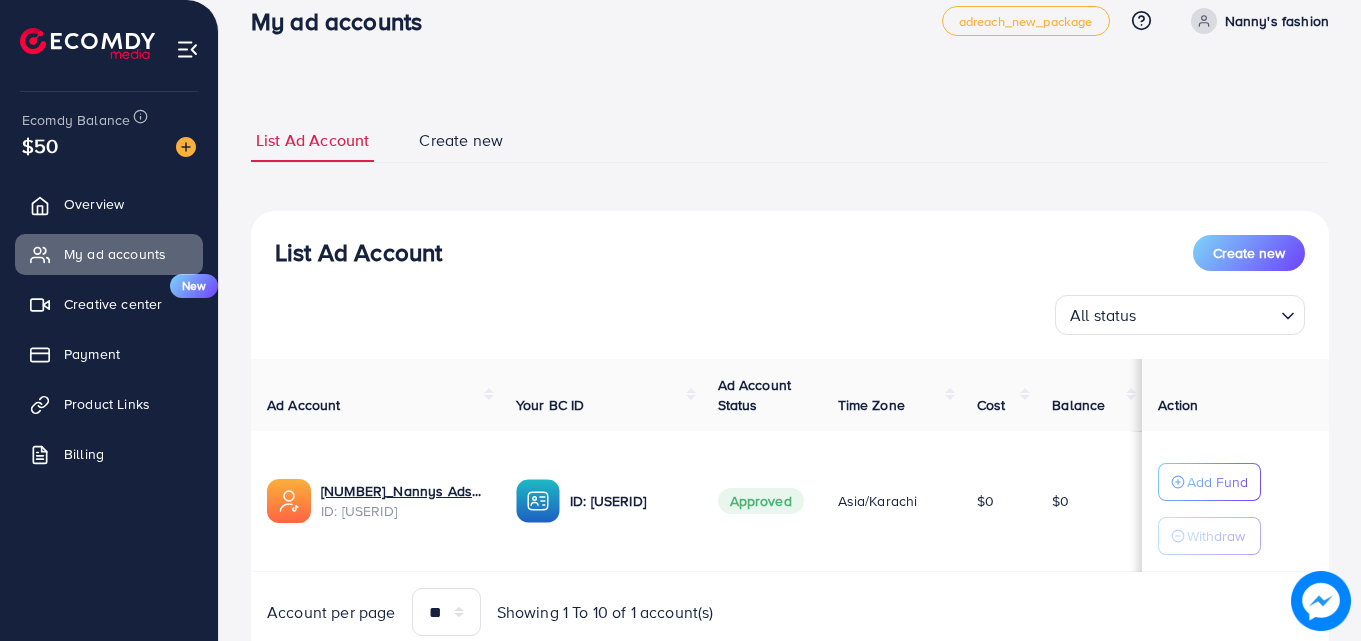 scroll, scrollTop: 0, scrollLeft: 0, axis: both 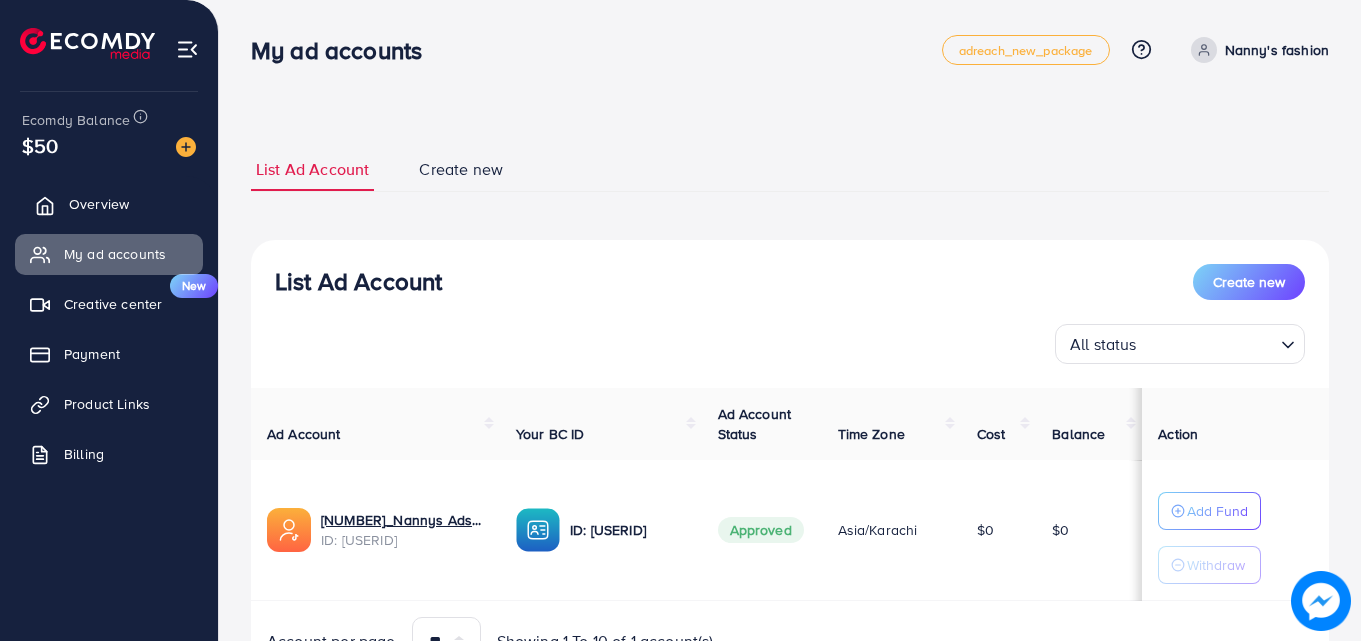 click on "Overview" at bounding box center [99, 204] 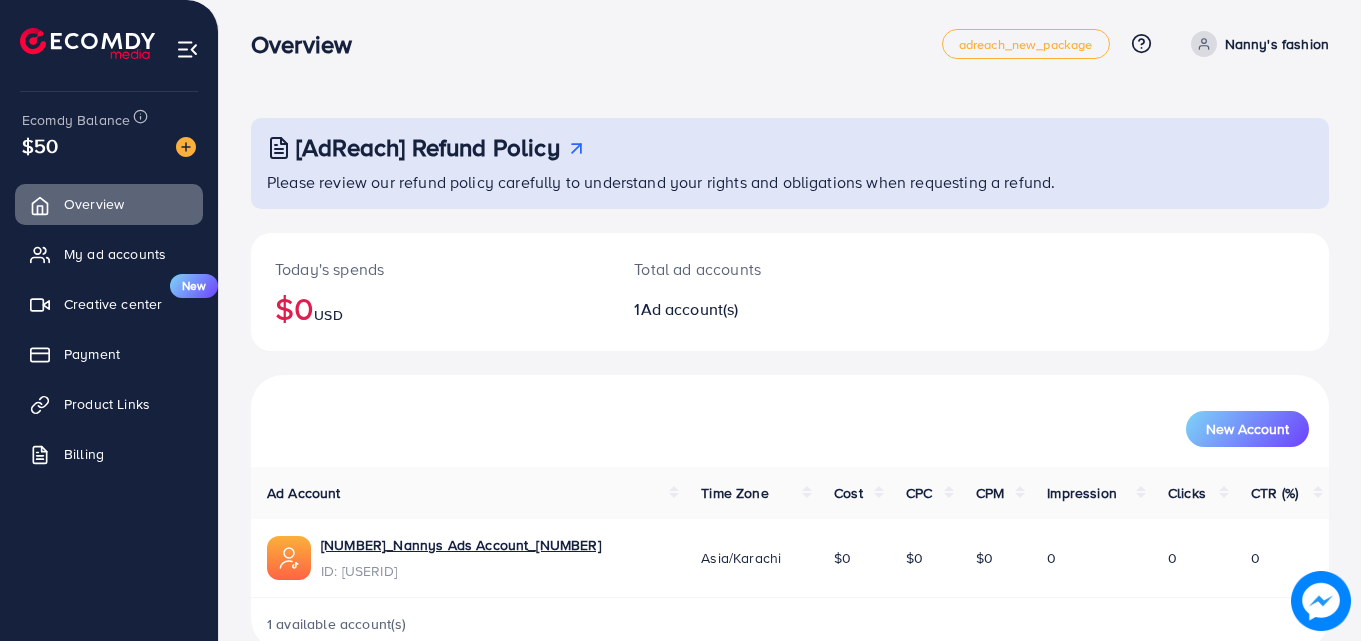 scroll, scrollTop: 0, scrollLeft: 0, axis: both 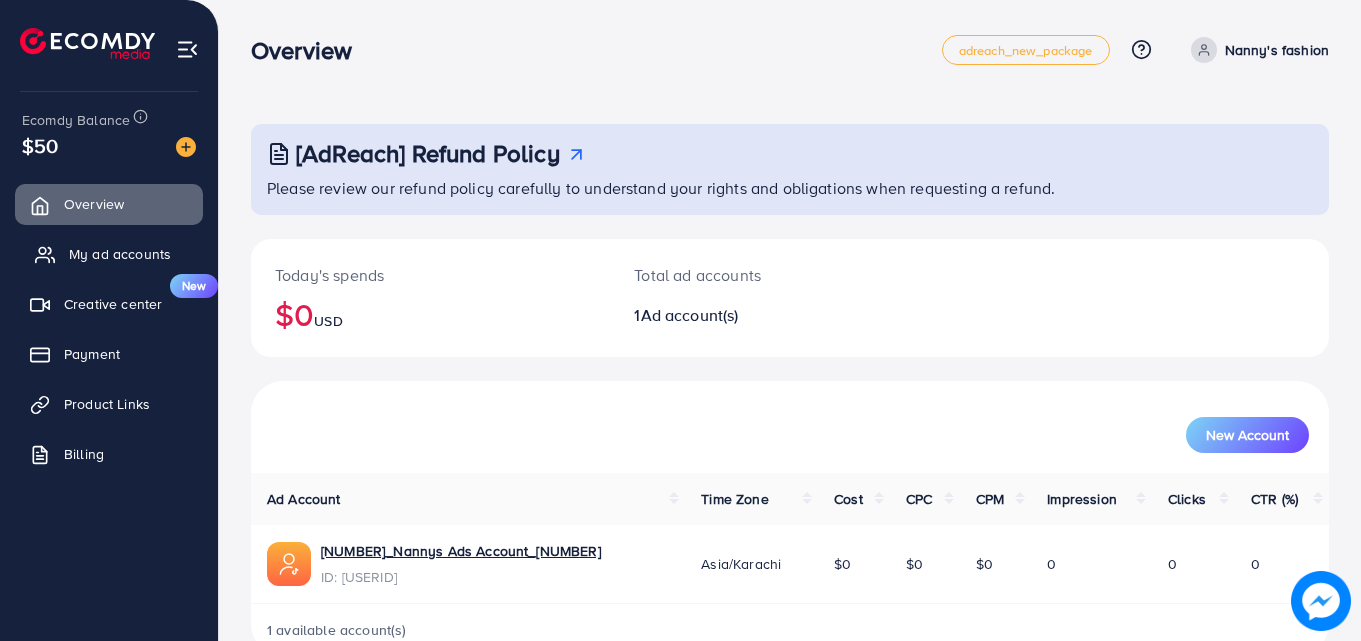 click on "My ad accounts" at bounding box center [109, 254] 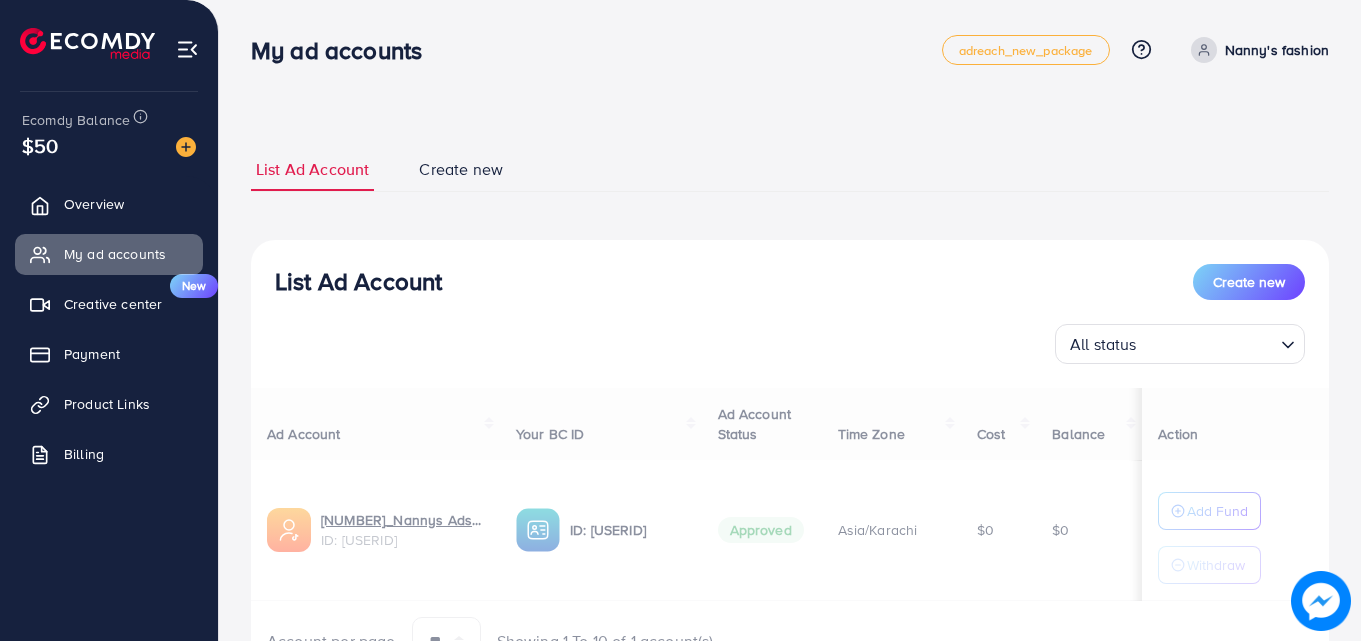 select 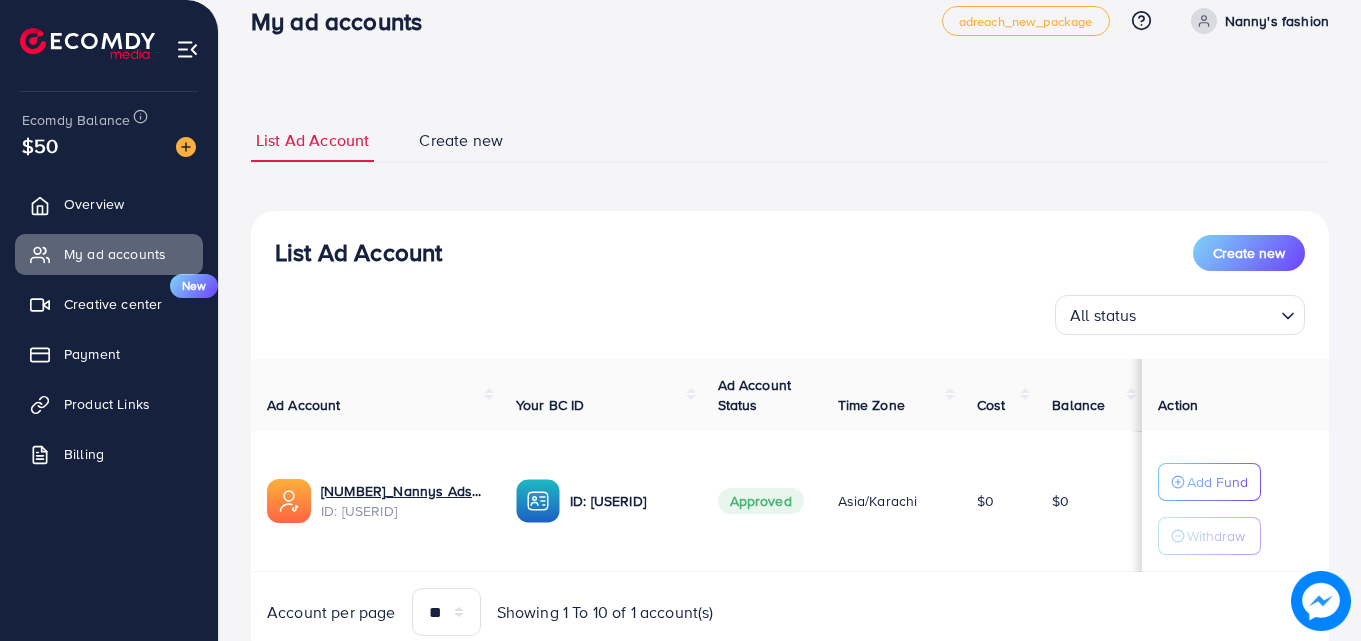 scroll, scrollTop: 0, scrollLeft: 0, axis: both 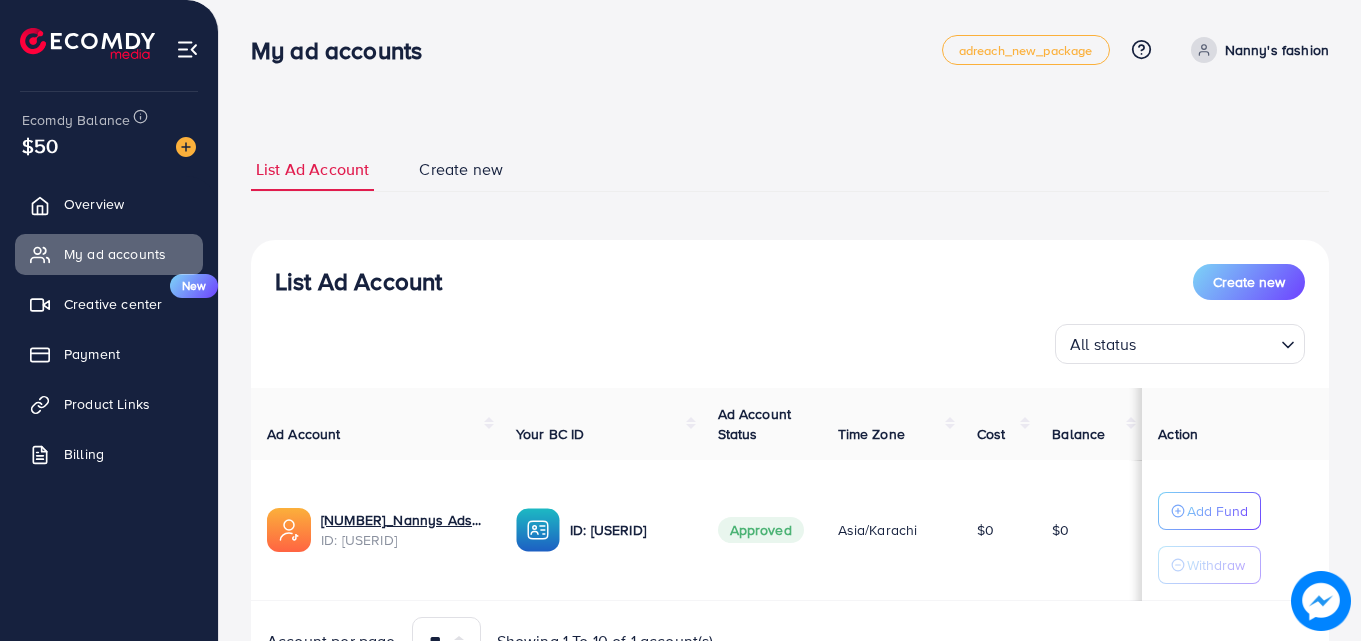 click on "Create new" at bounding box center [461, 169] 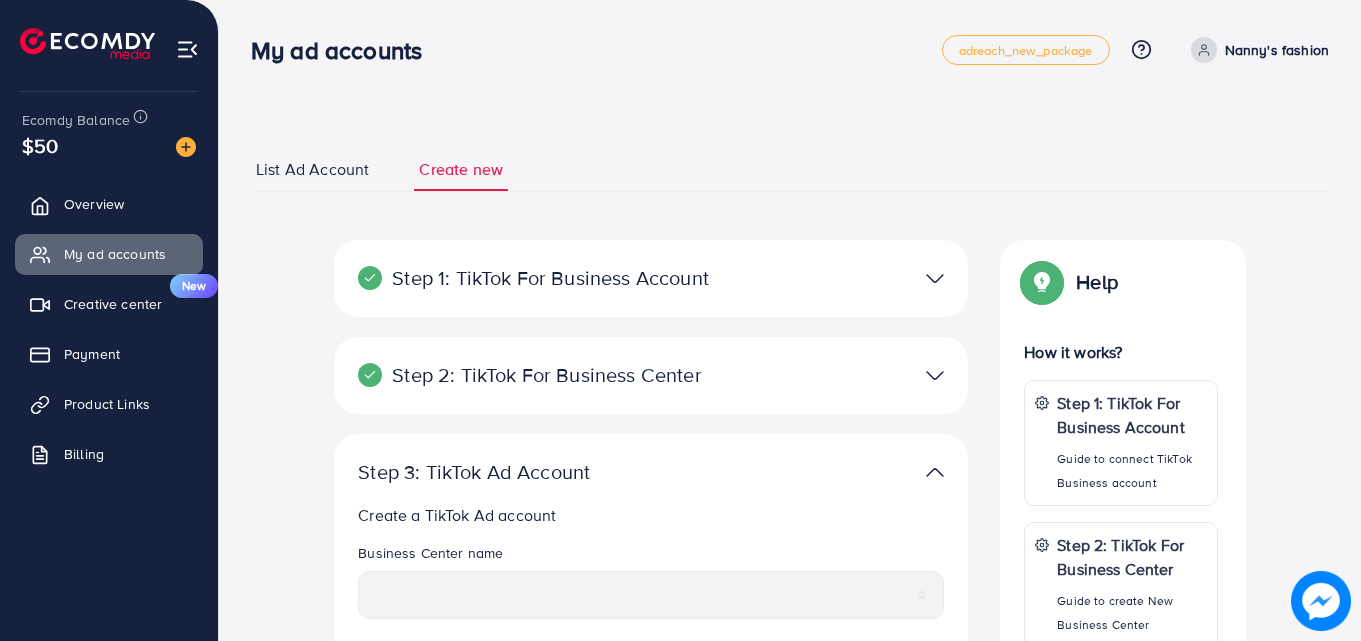 click on "List Ad Account" at bounding box center (312, 169) 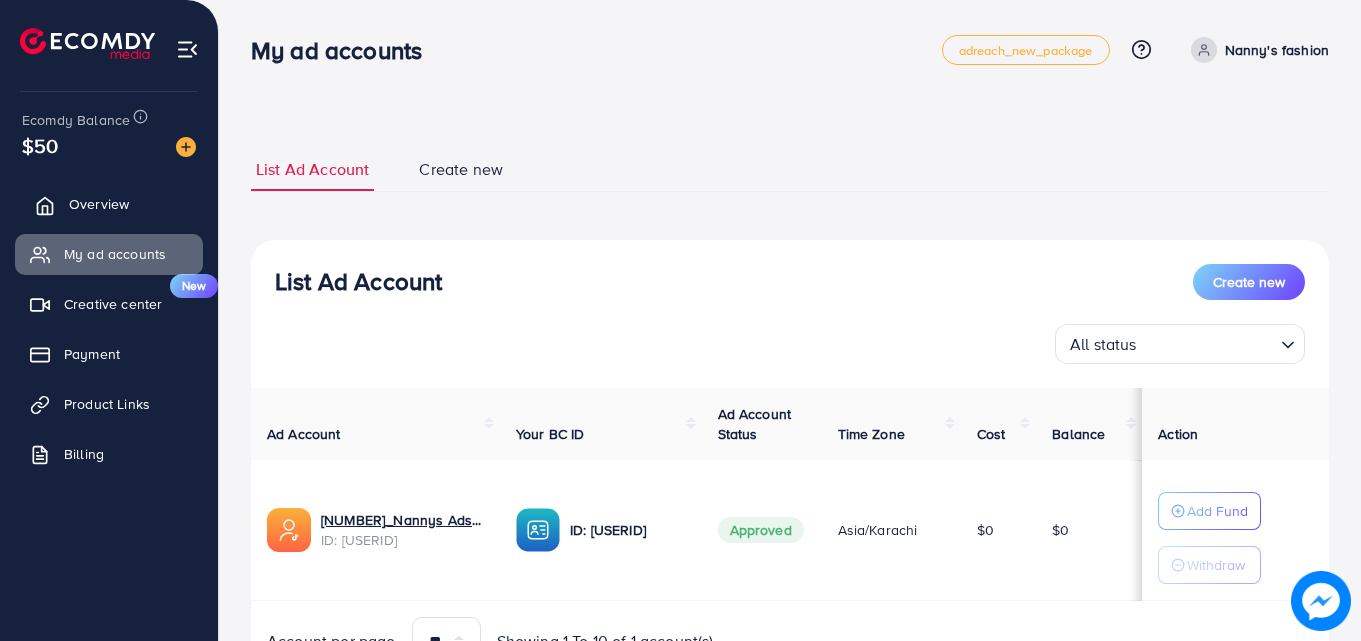click on "Overview" at bounding box center [99, 204] 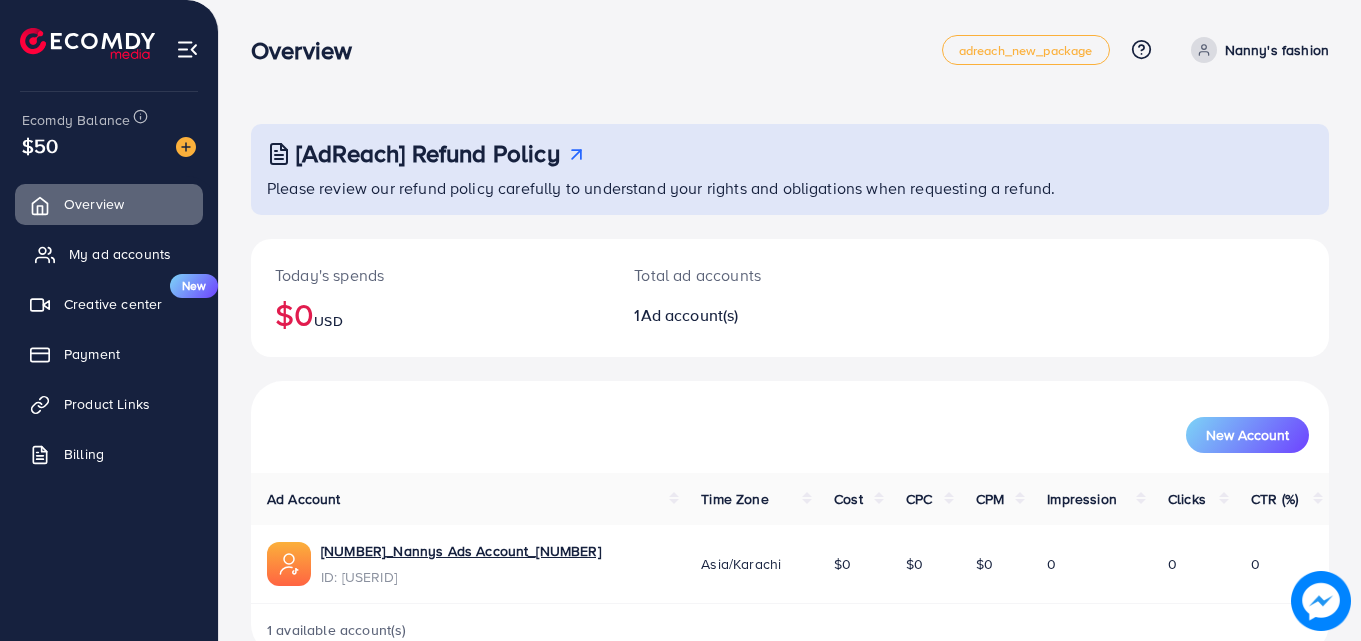 click on "My ad accounts" at bounding box center (120, 254) 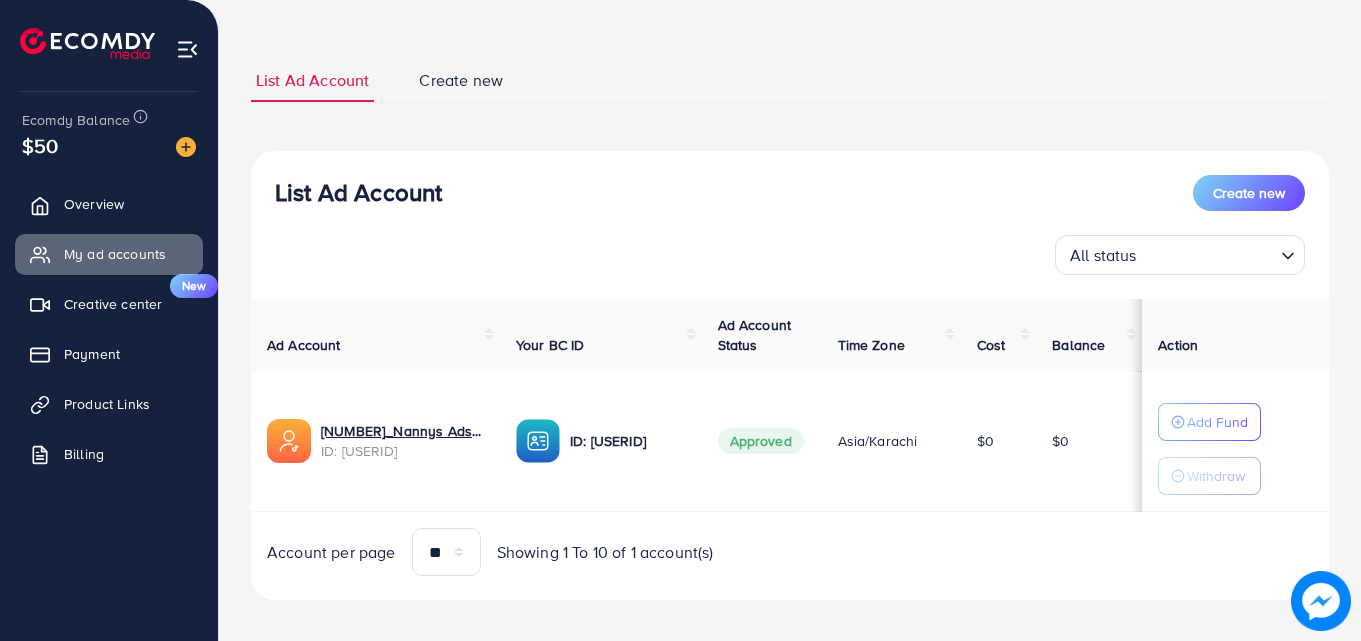 scroll, scrollTop: 100, scrollLeft: 0, axis: vertical 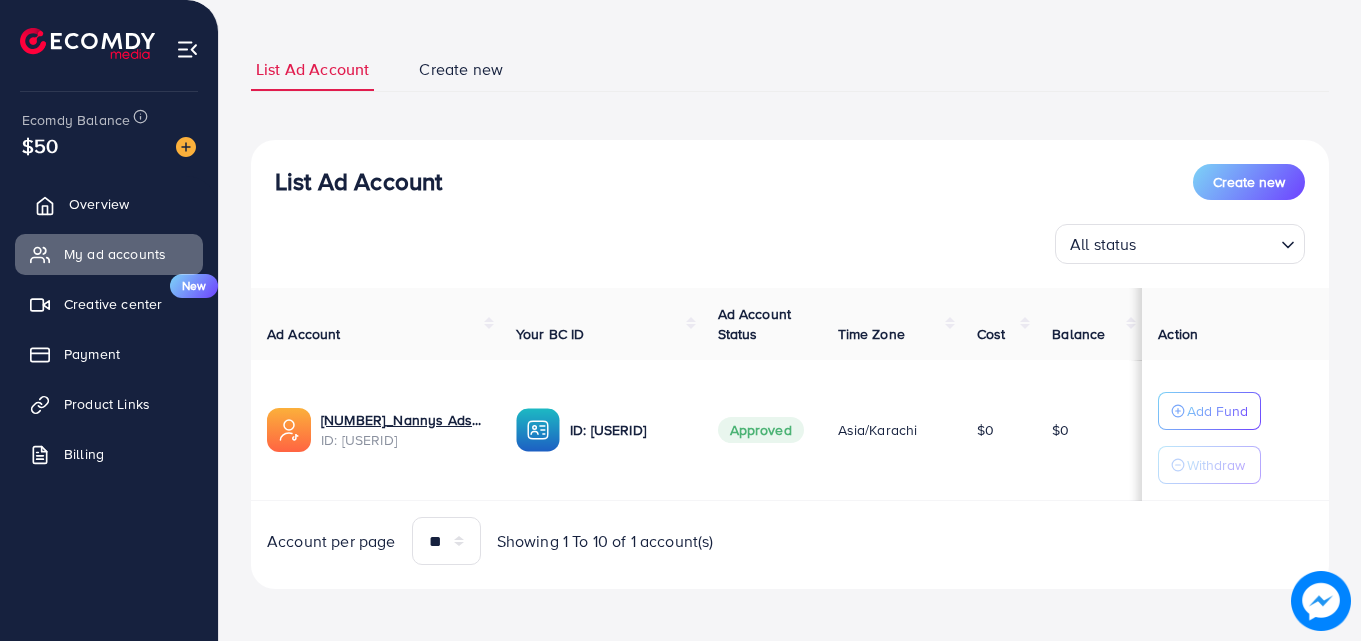 click on "Overview" at bounding box center (99, 204) 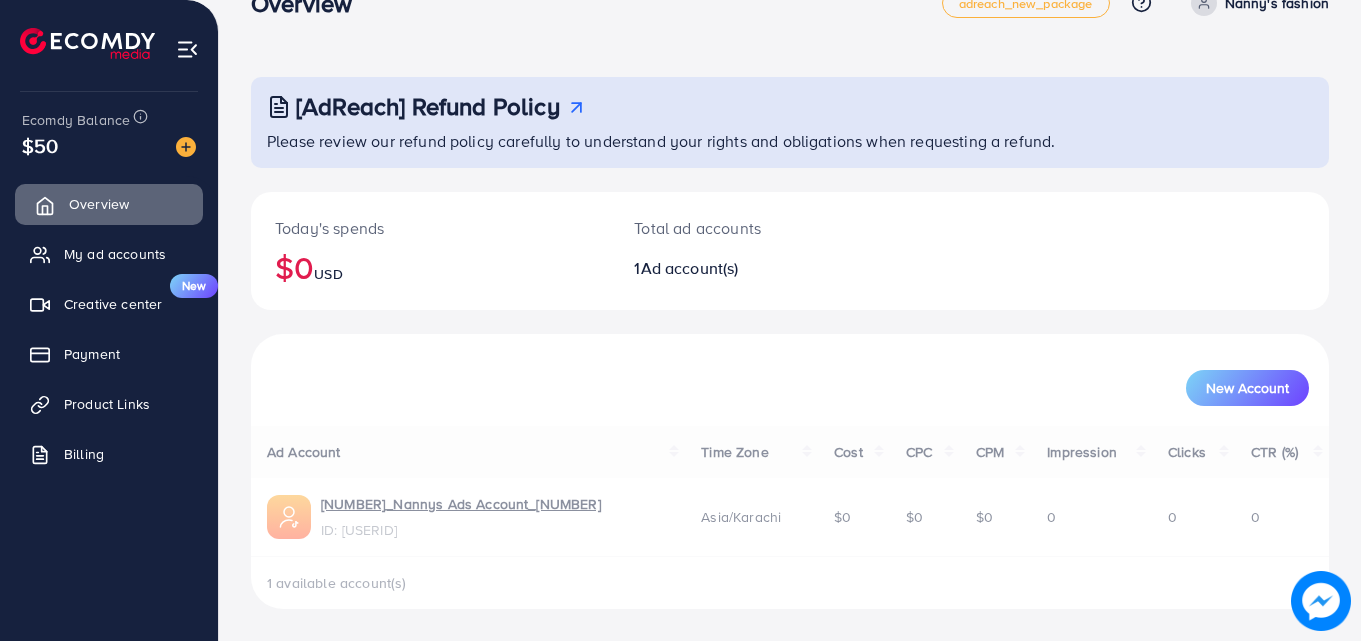 scroll, scrollTop: 0, scrollLeft: 0, axis: both 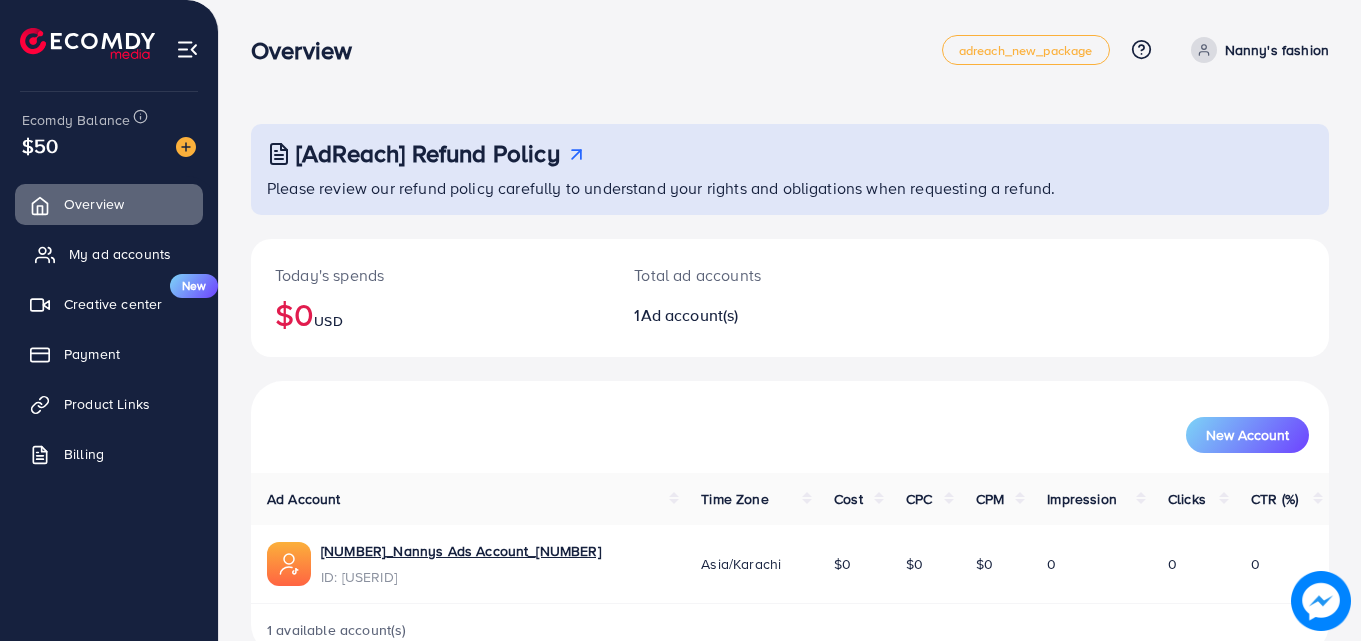 click on "My ad accounts" at bounding box center [120, 254] 